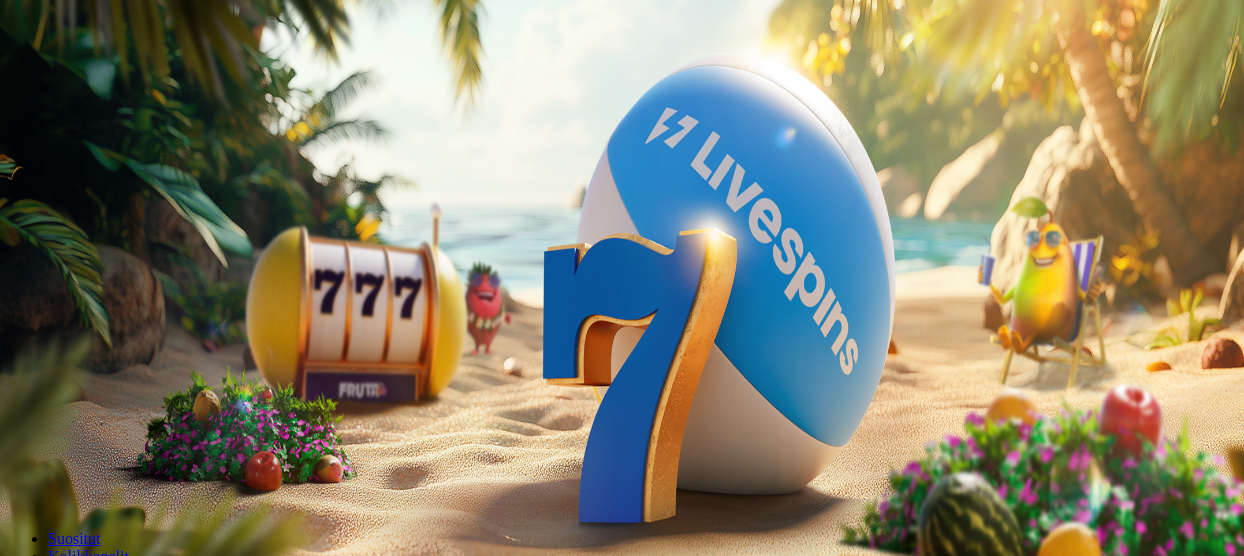 scroll, scrollTop: 0, scrollLeft: 0, axis: both 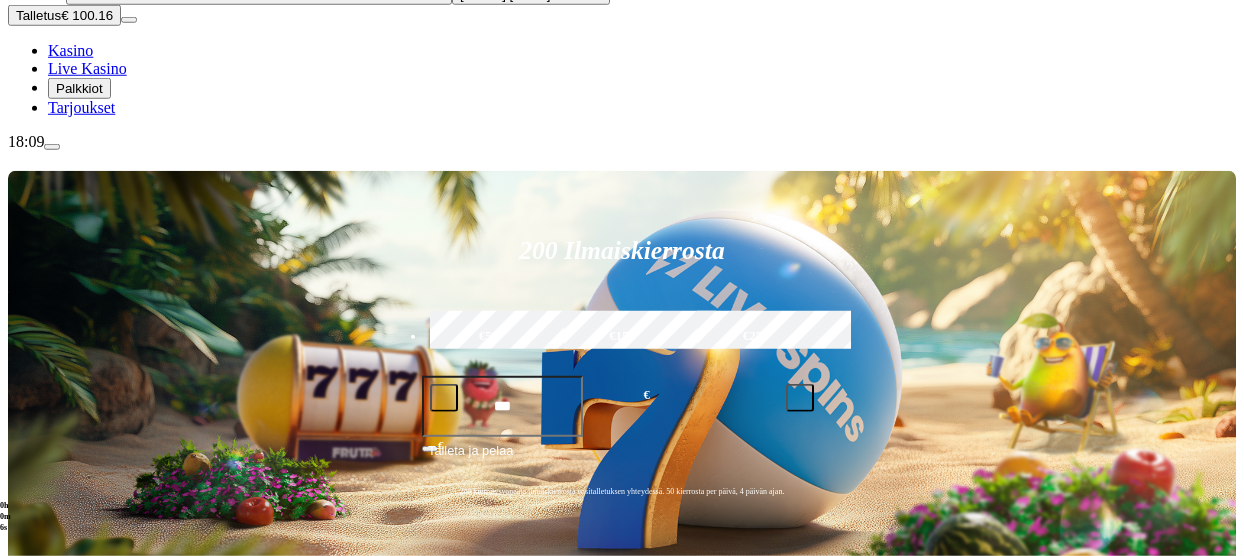 click at bounding box center [32, 843] 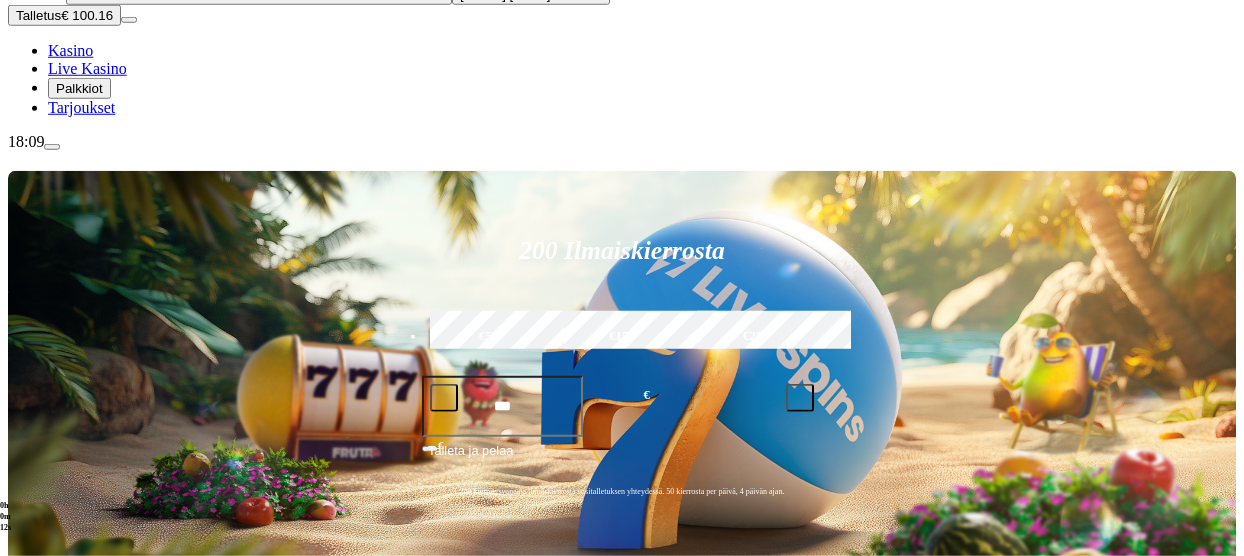 click at bounding box center (877, 672) 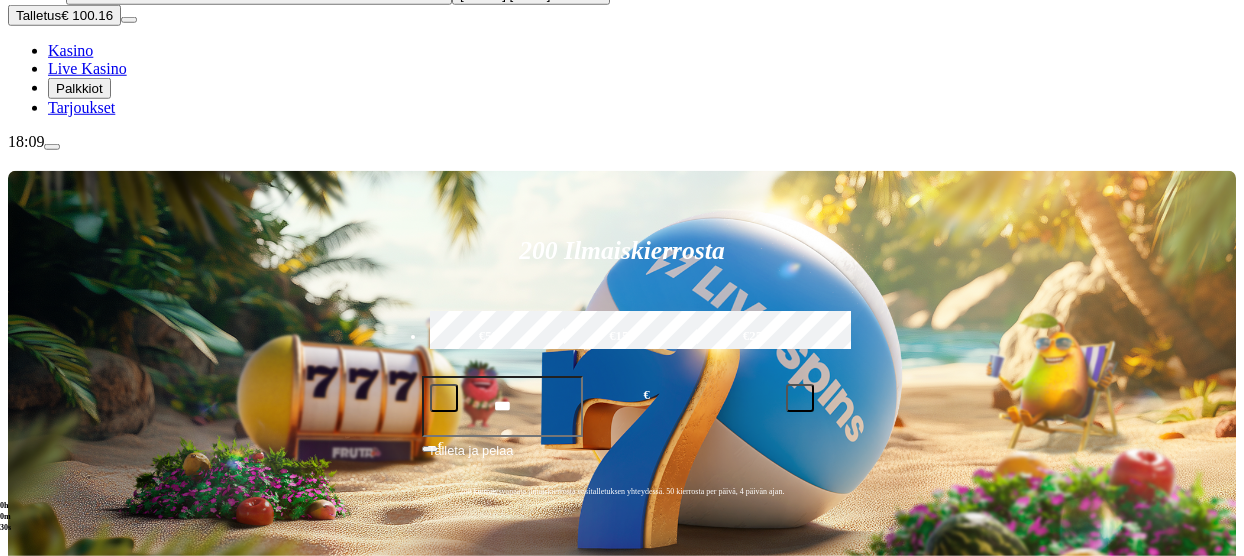 scroll, scrollTop: 387, scrollLeft: 0, axis: vertical 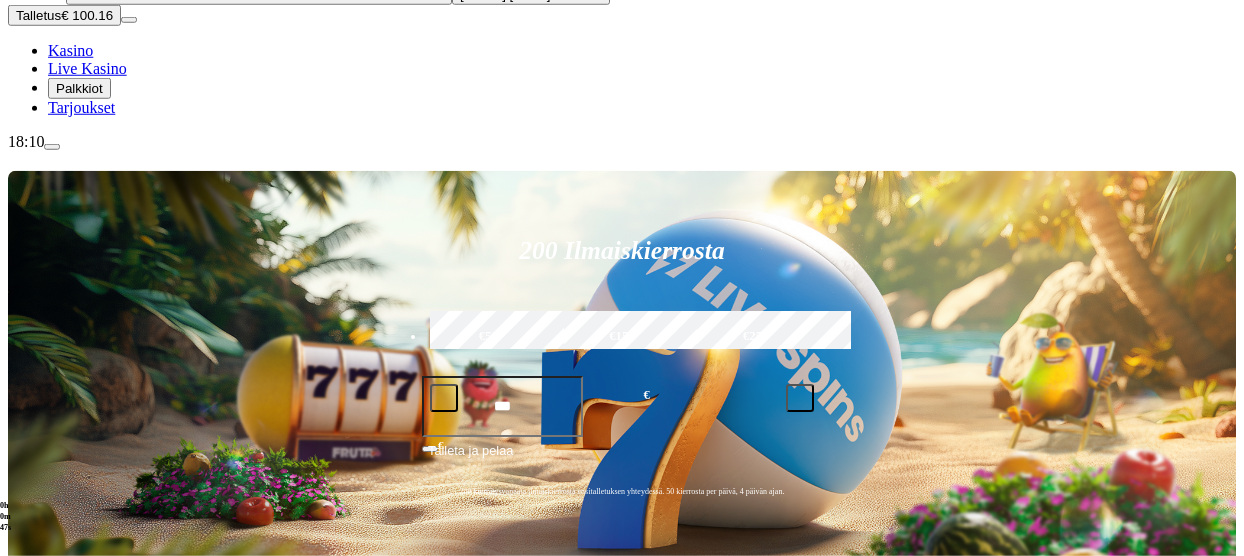 click on "**" at bounding box center (877, 603) 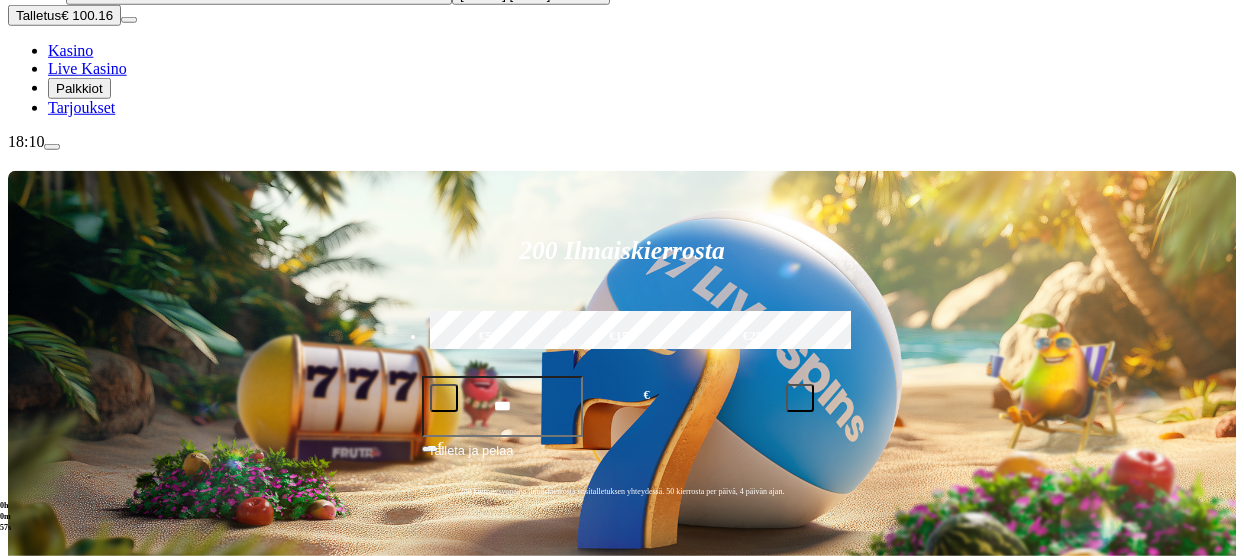 type on "**********" 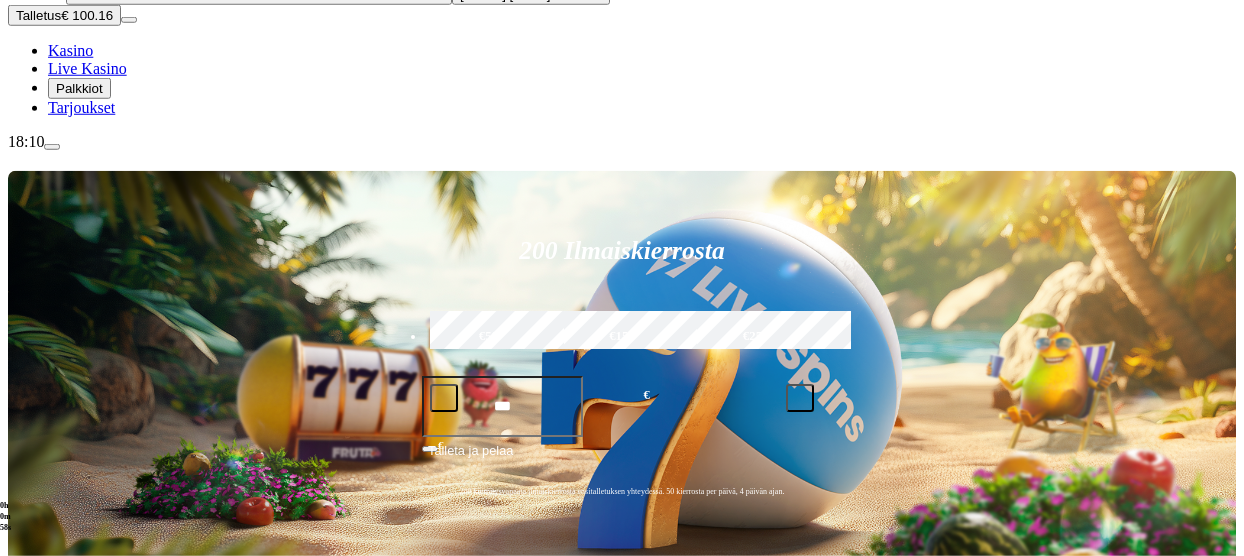 click on "**********" at bounding box center [1021, 610] 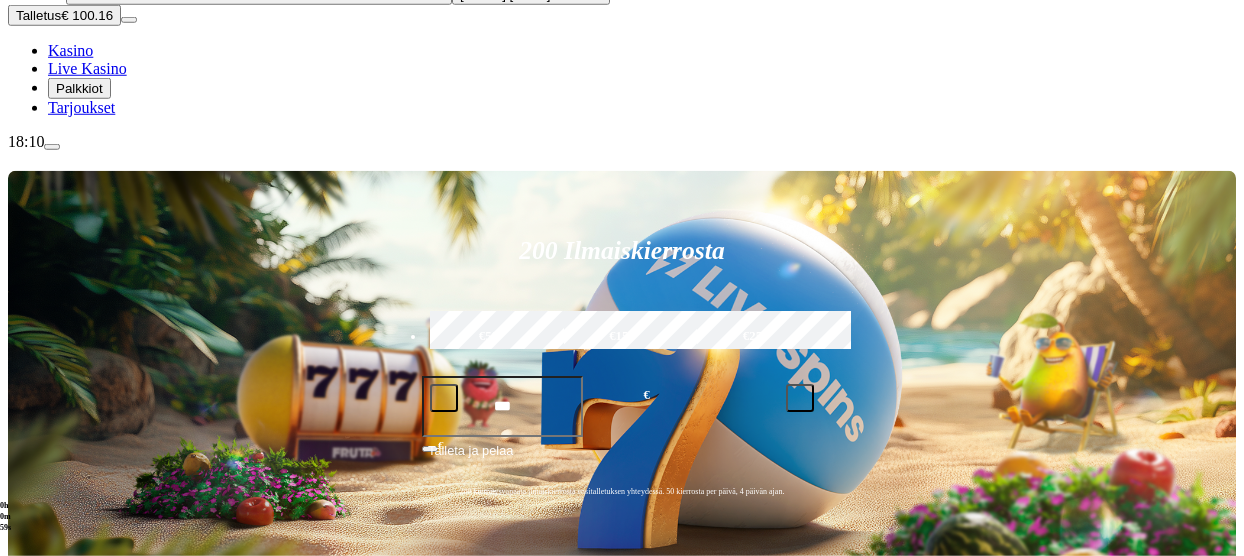 click at bounding box center [622, 278] 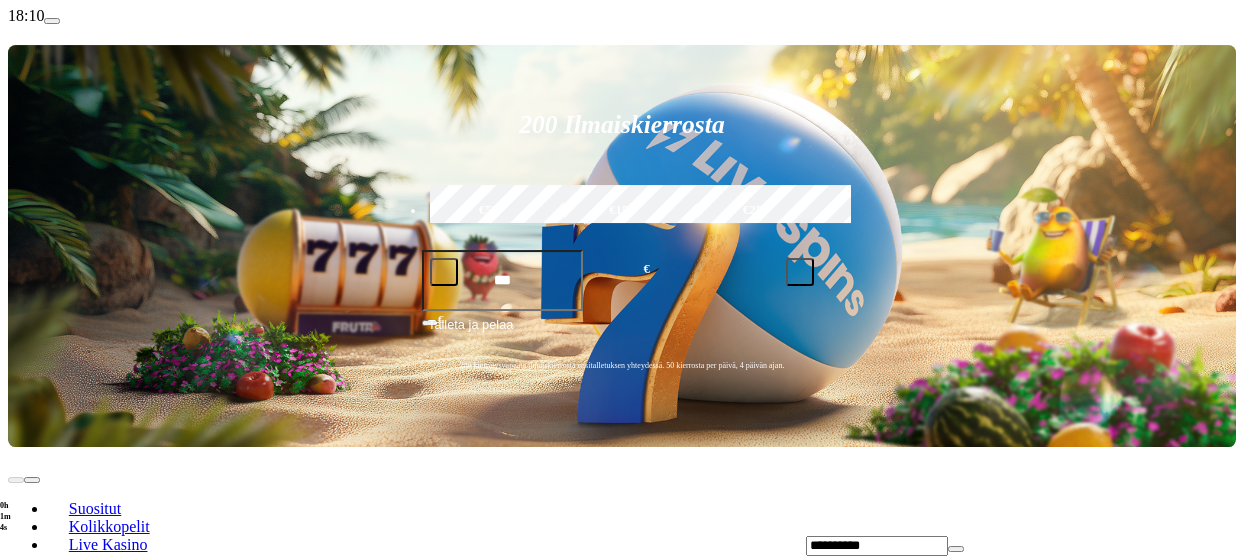 scroll, scrollTop: 376, scrollLeft: 0, axis: vertical 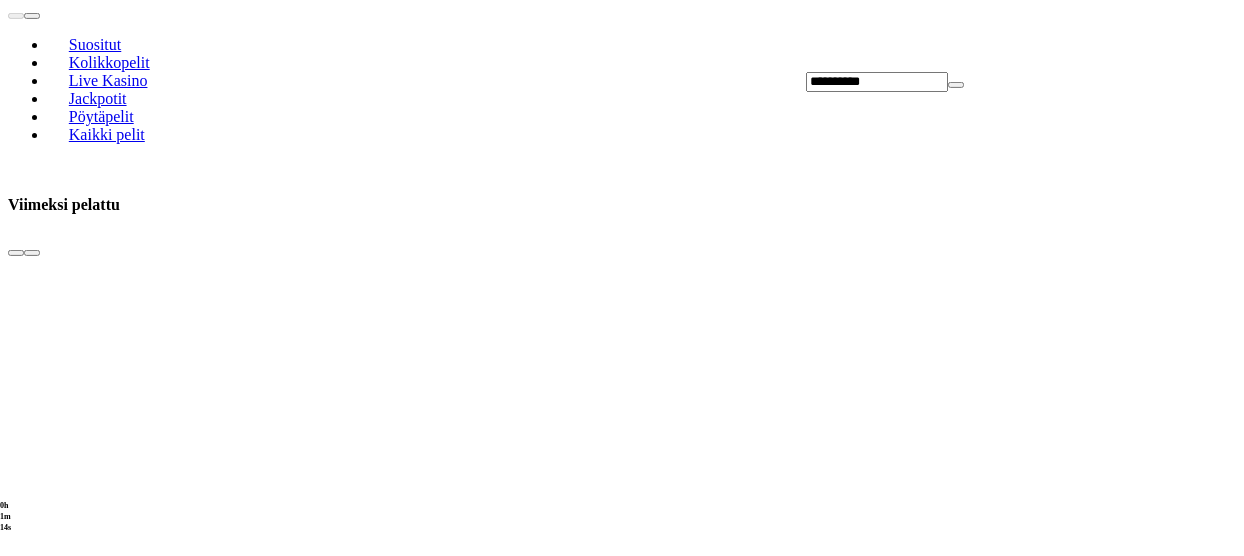 click on "Näytä kaikki" at bounding box center [1211, 3655] 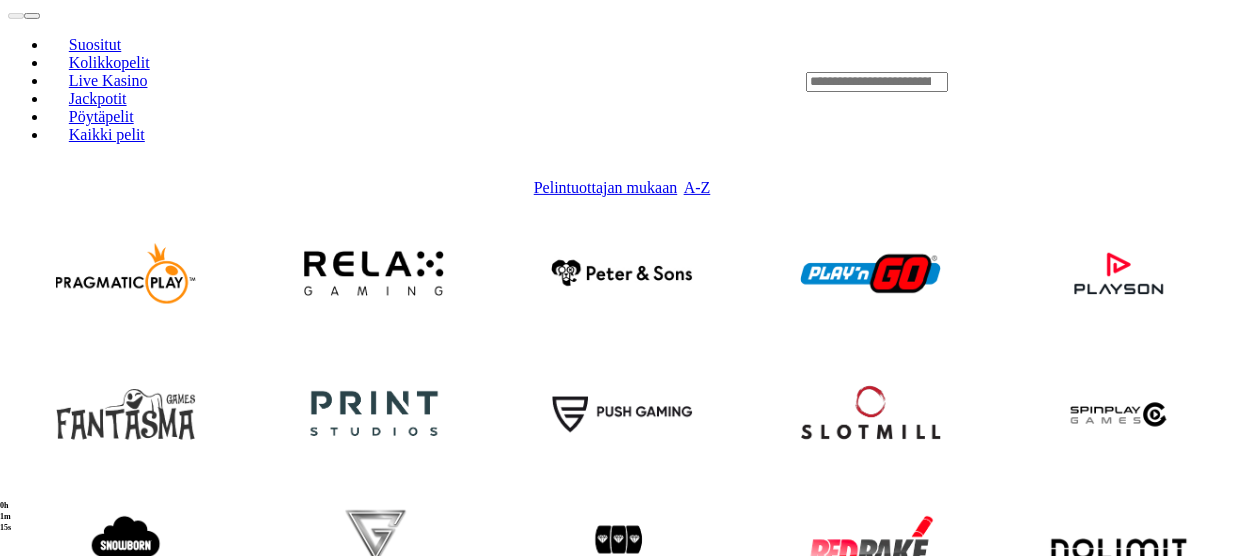 scroll, scrollTop: 0, scrollLeft: 0, axis: both 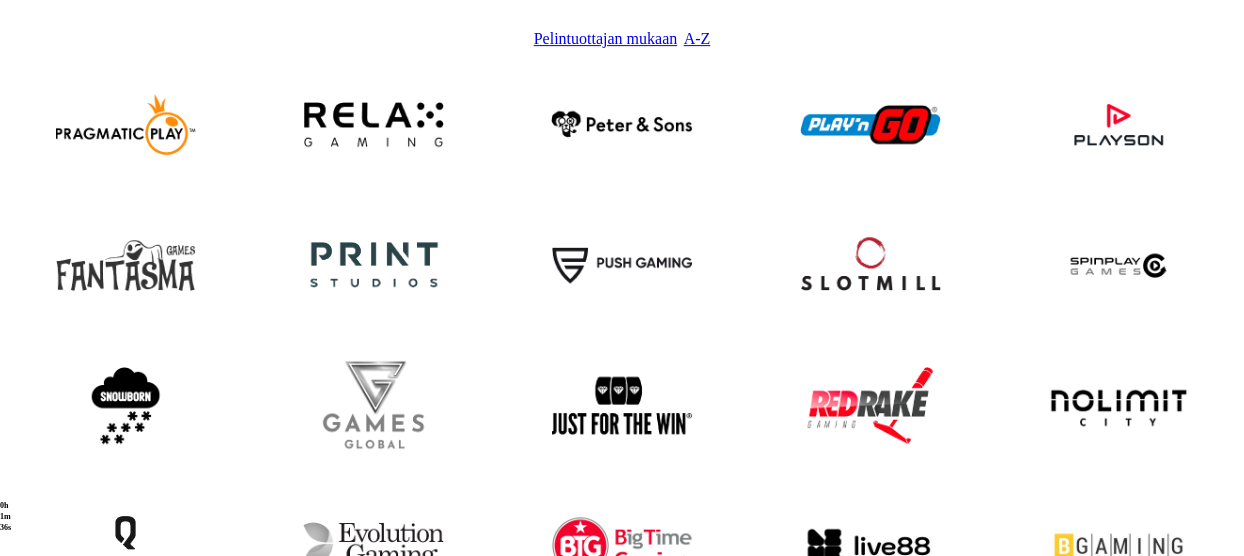 click at bounding box center [125, 967] 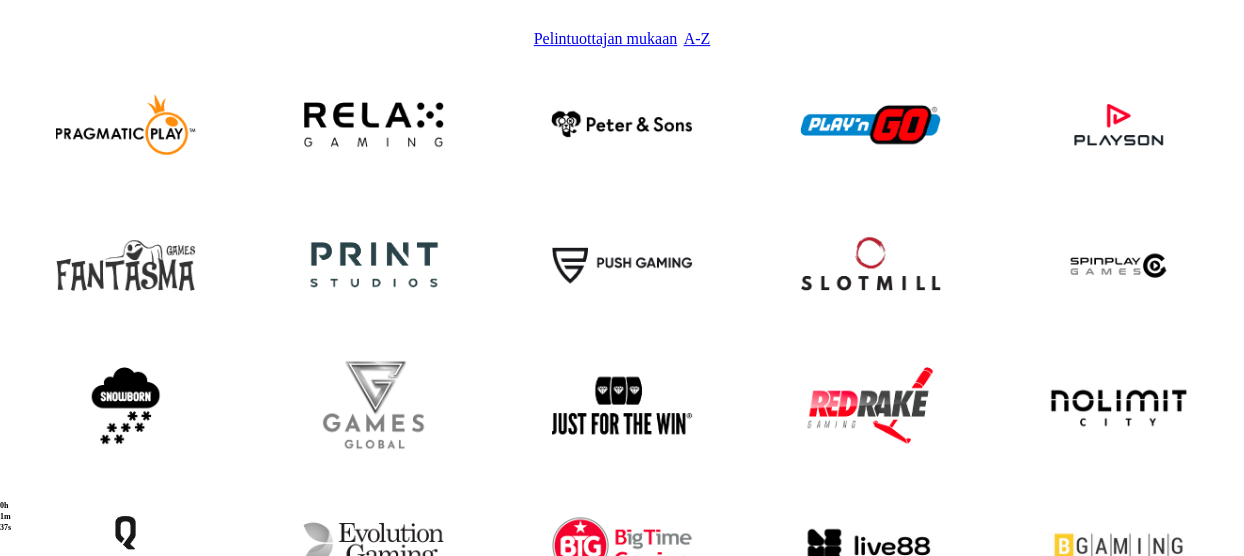 scroll, scrollTop: 0, scrollLeft: 0, axis: both 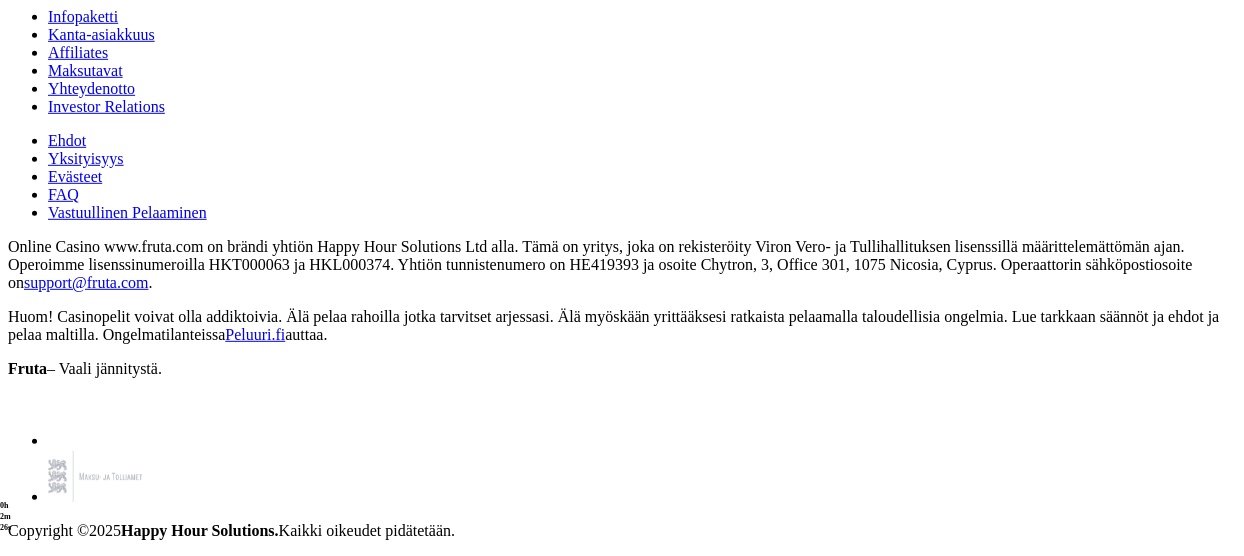 click on "Pelaa nyt" at bounding box center (77, -325) 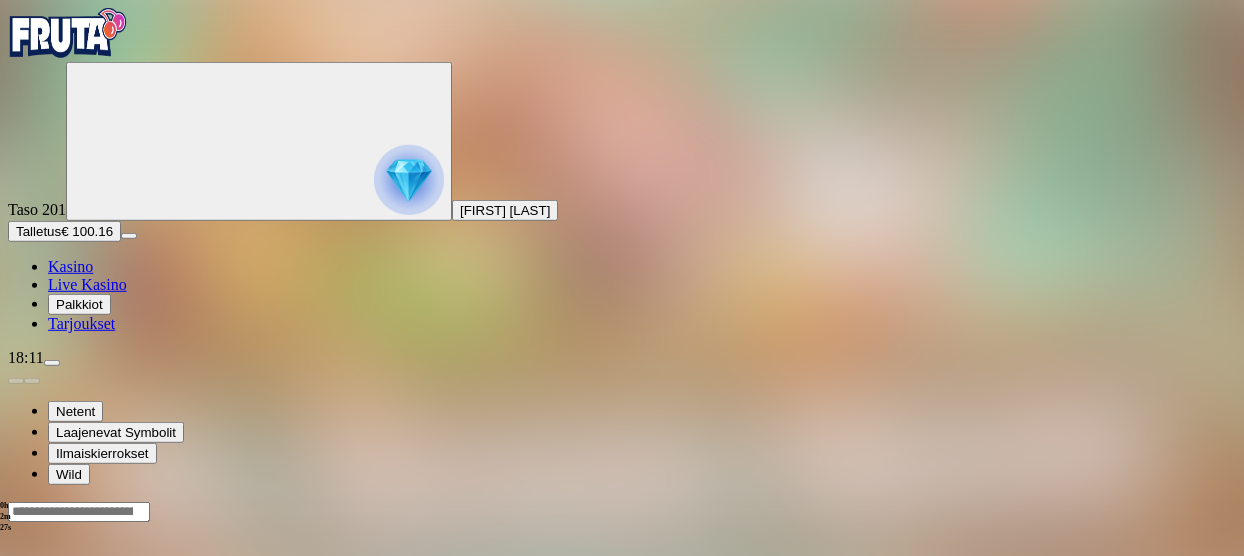 scroll, scrollTop: 0, scrollLeft: 0, axis: both 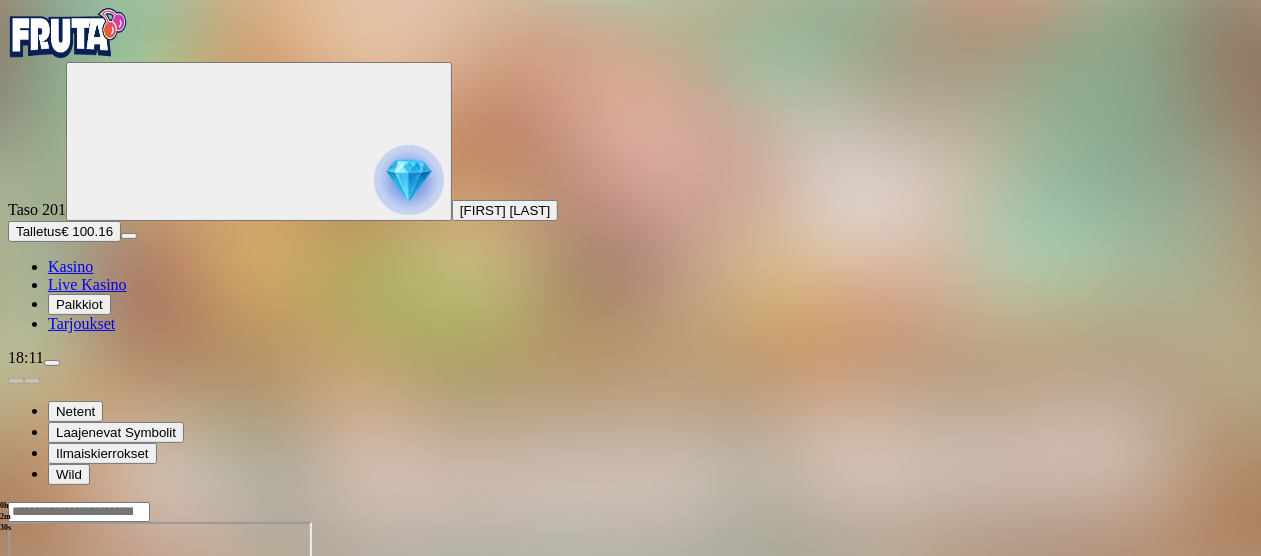 click at bounding box center [48, 694] 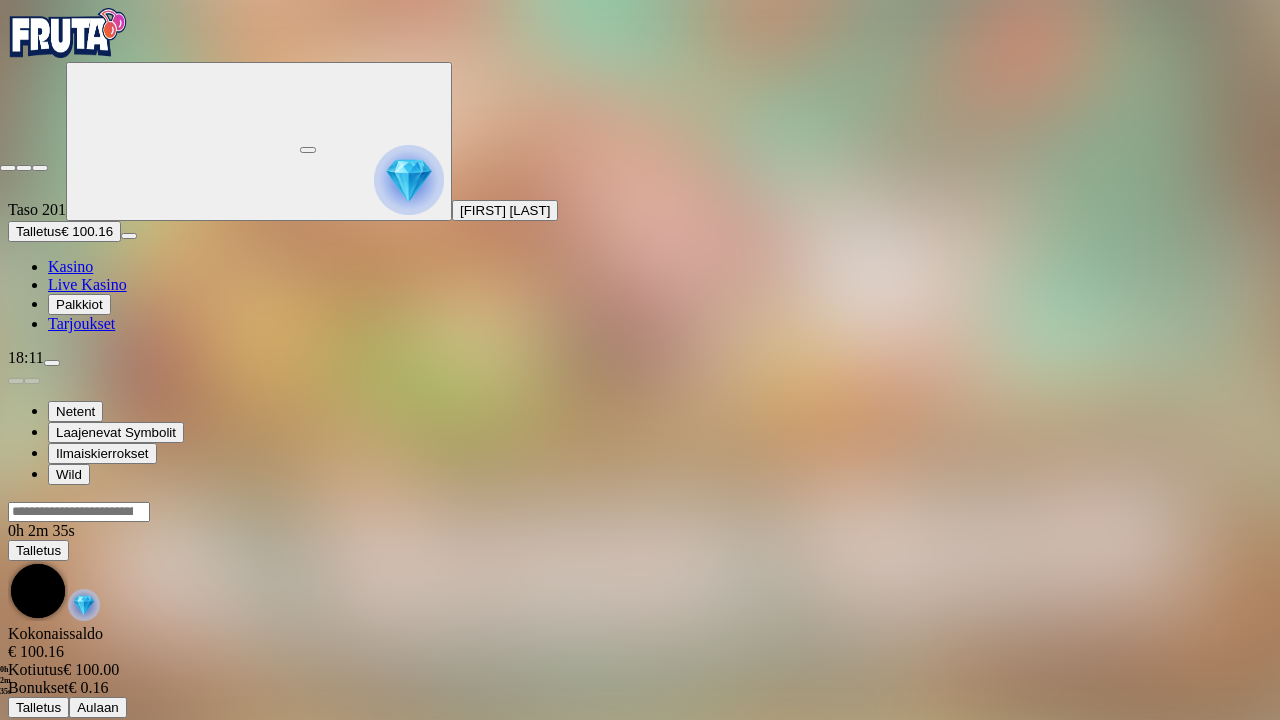 click at bounding box center (8, 168) 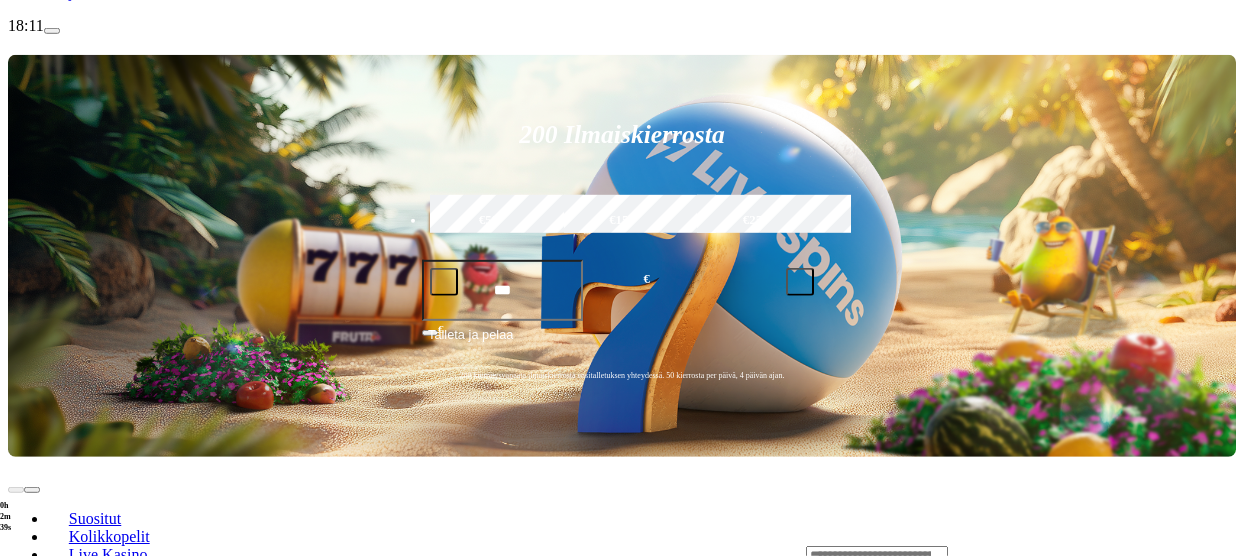 scroll, scrollTop: 335, scrollLeft: 0, axis: vertical 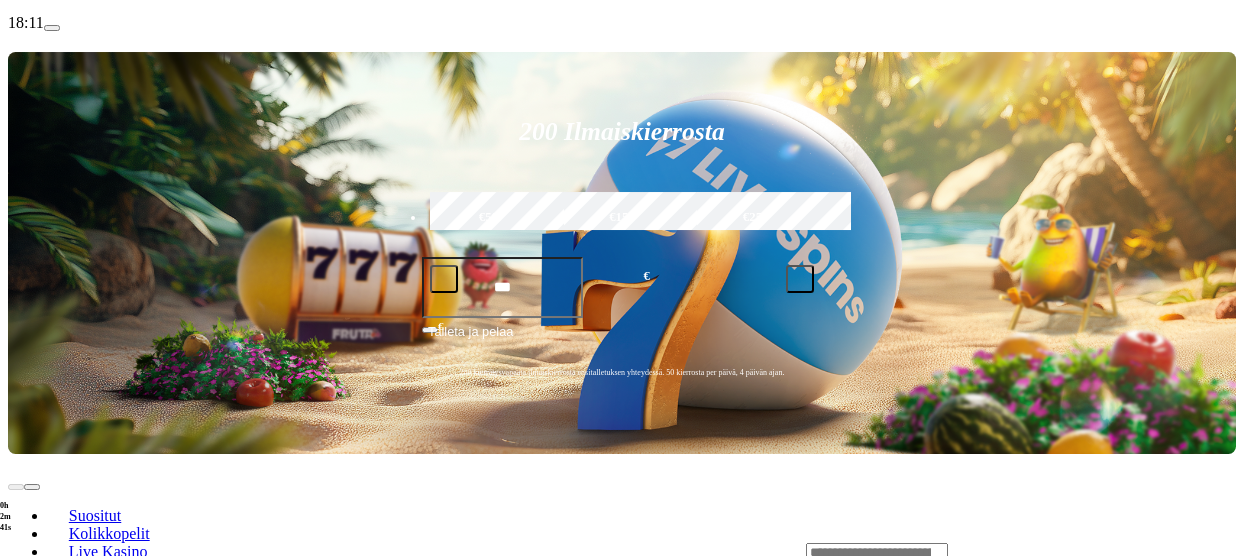 click on "Pelaa nyt" at bounding box center [77, 1152] 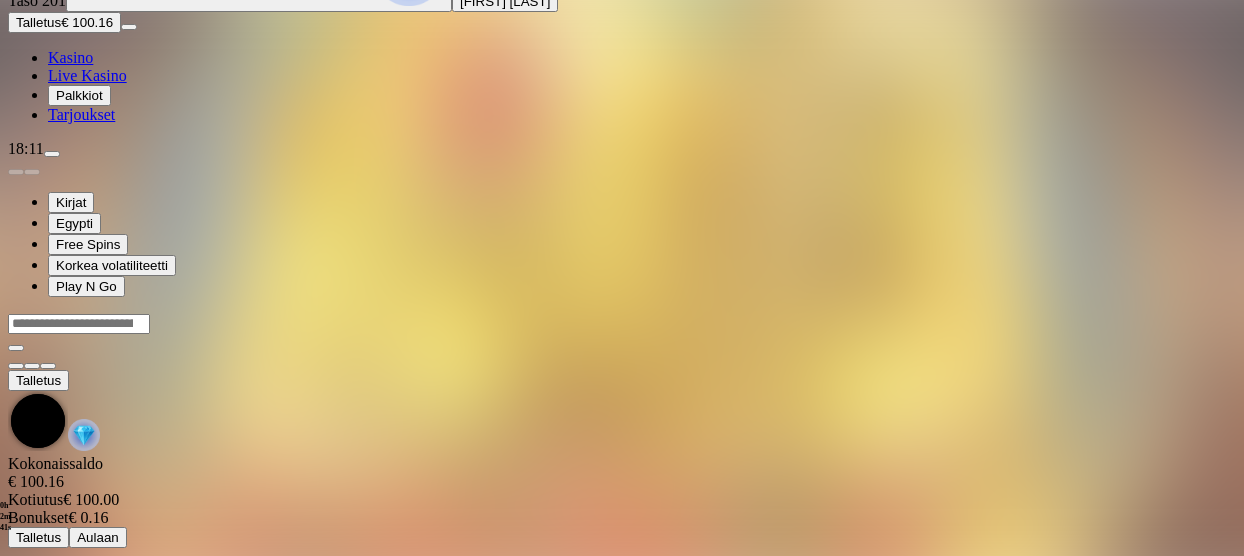 scroll, scrollTop: 0, scrollLeft: 0, axis: both 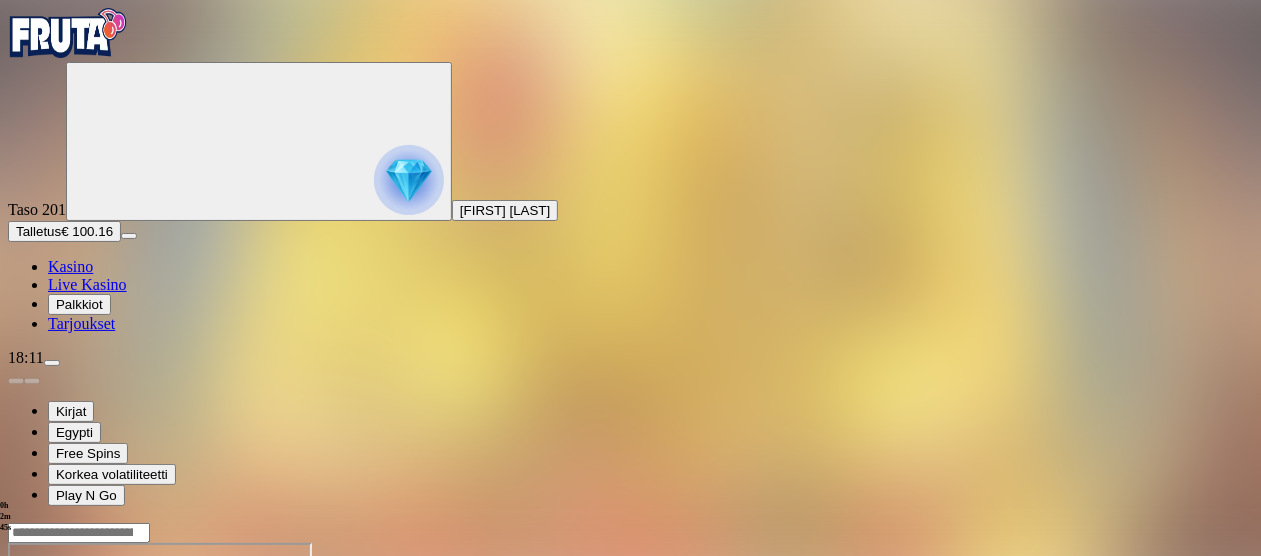 click at bounding box center (48, 715) 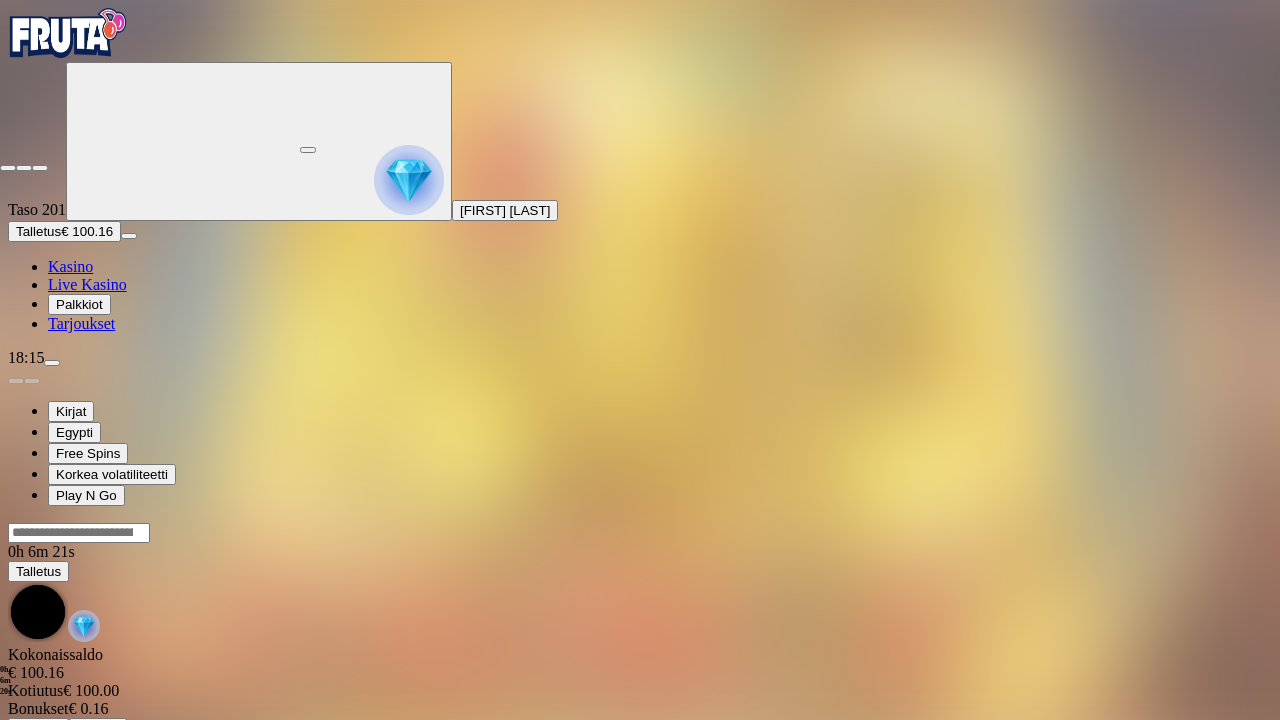 click at bounding box center [40, 168] 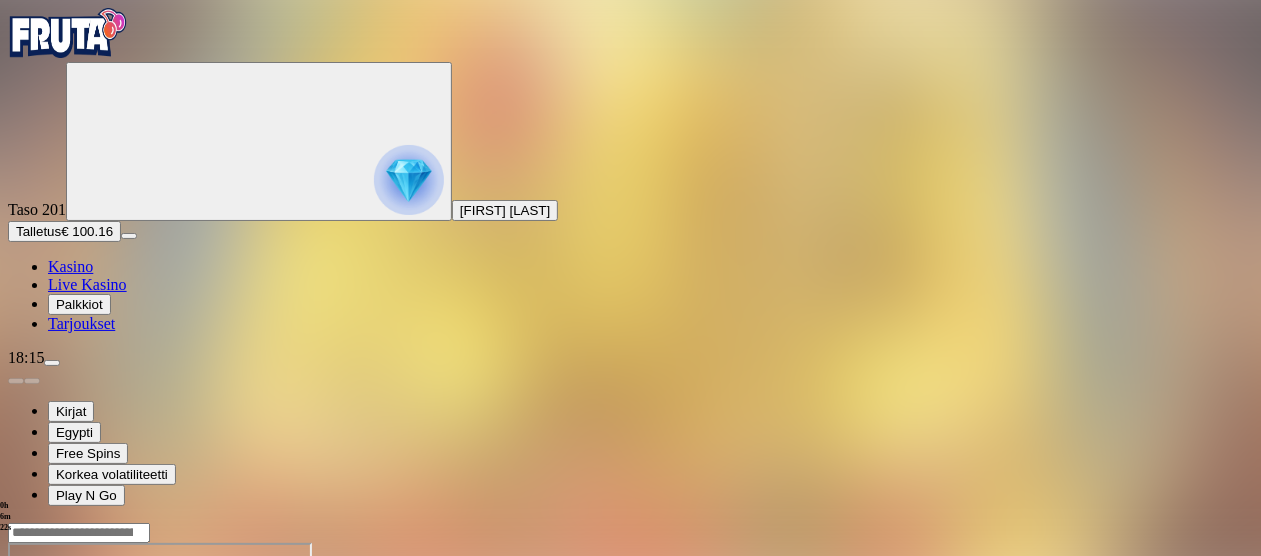 click at bounding box center [16, 715] 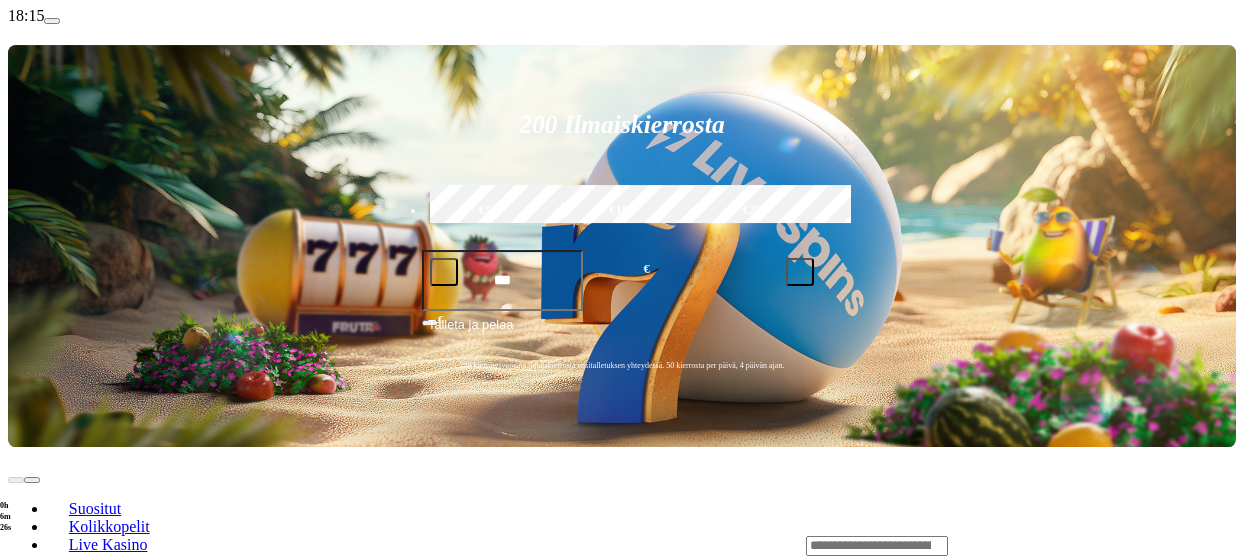 scroll, scrollTop: 345, scrollLeft: 0, axis: vertical 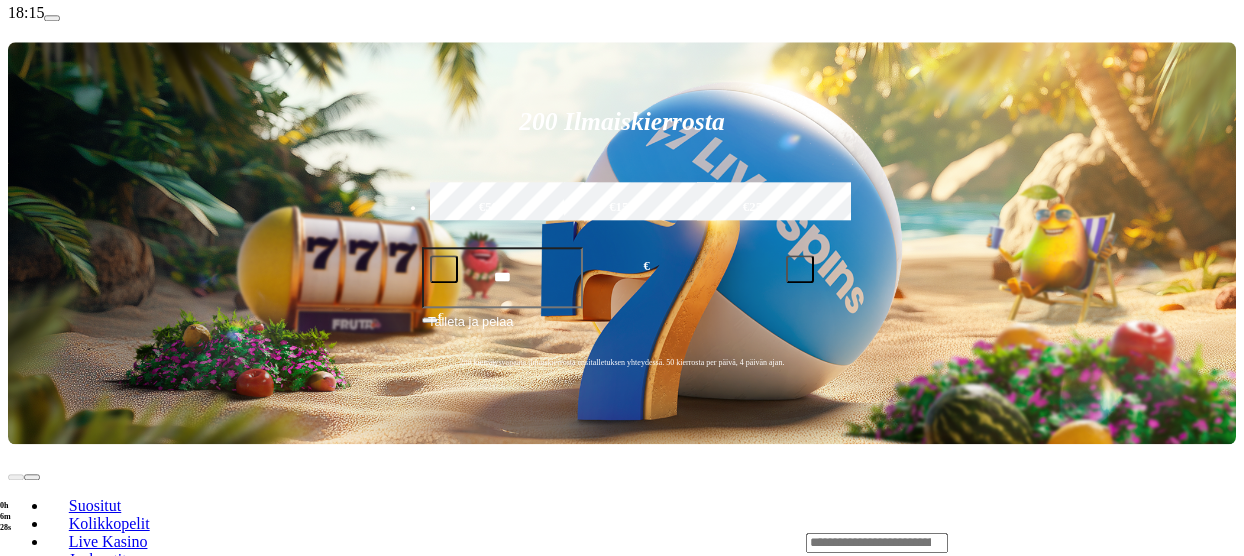 click on "Pelaa nyt" at bounding box center (77, 1238) 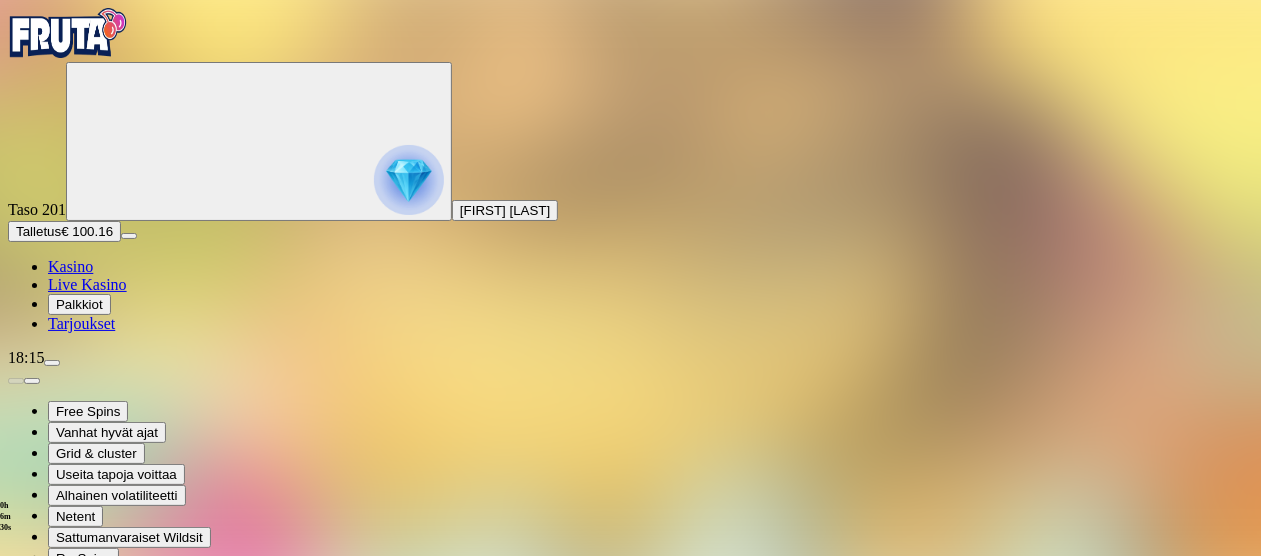 click at bounding box center (16, 820) 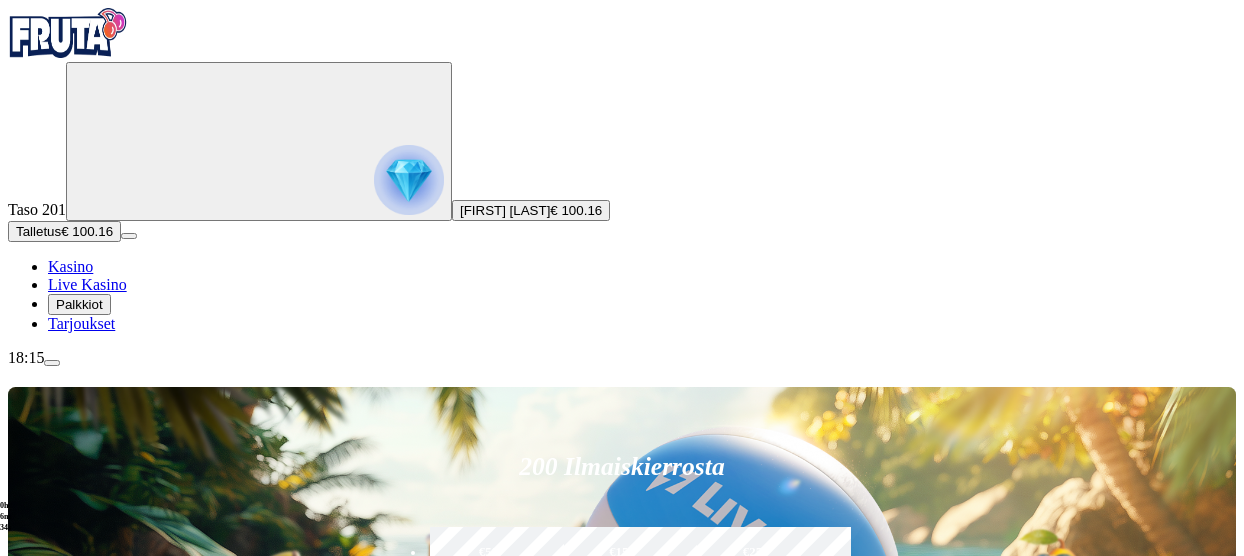 click on "Pelaa nyt" at bounding box center (77, 1105) 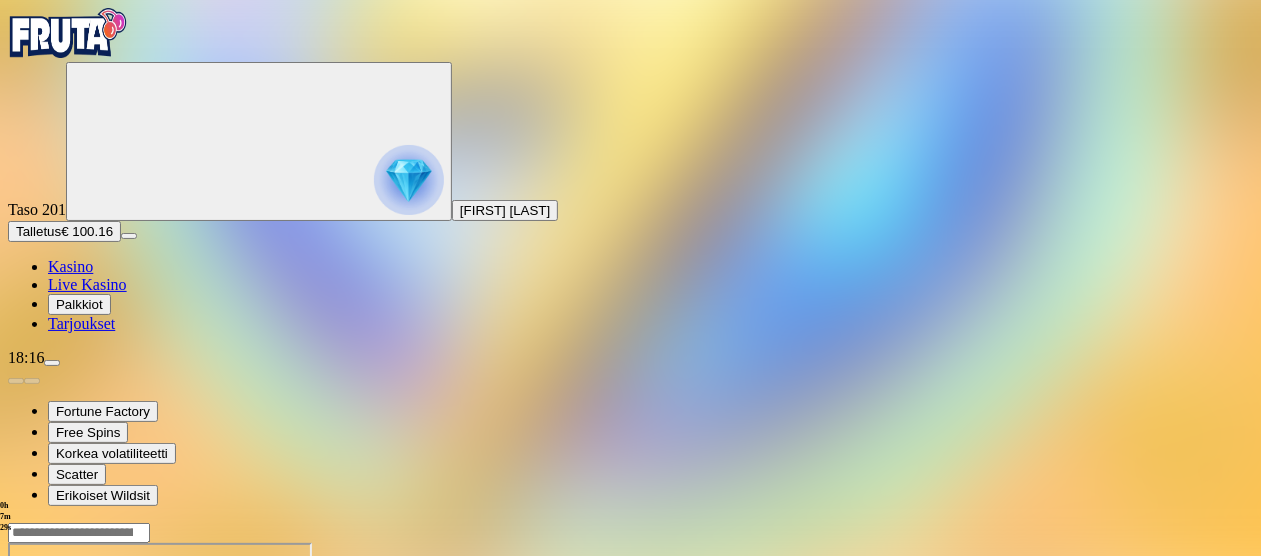 click at bounding box center [630, 620] 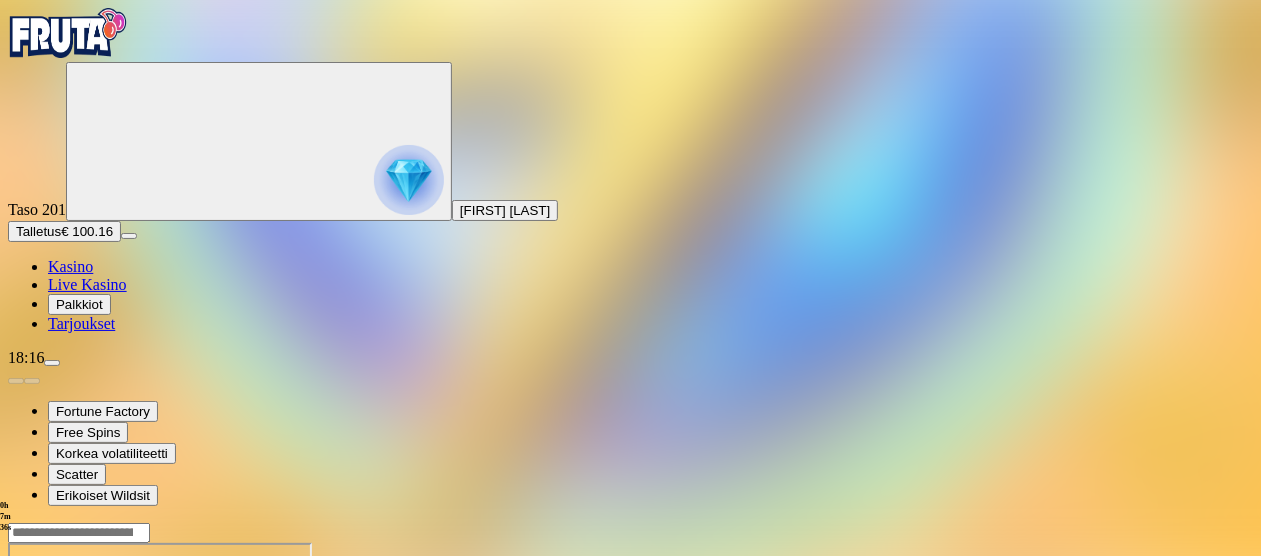 click at bounding box center [48, 715] 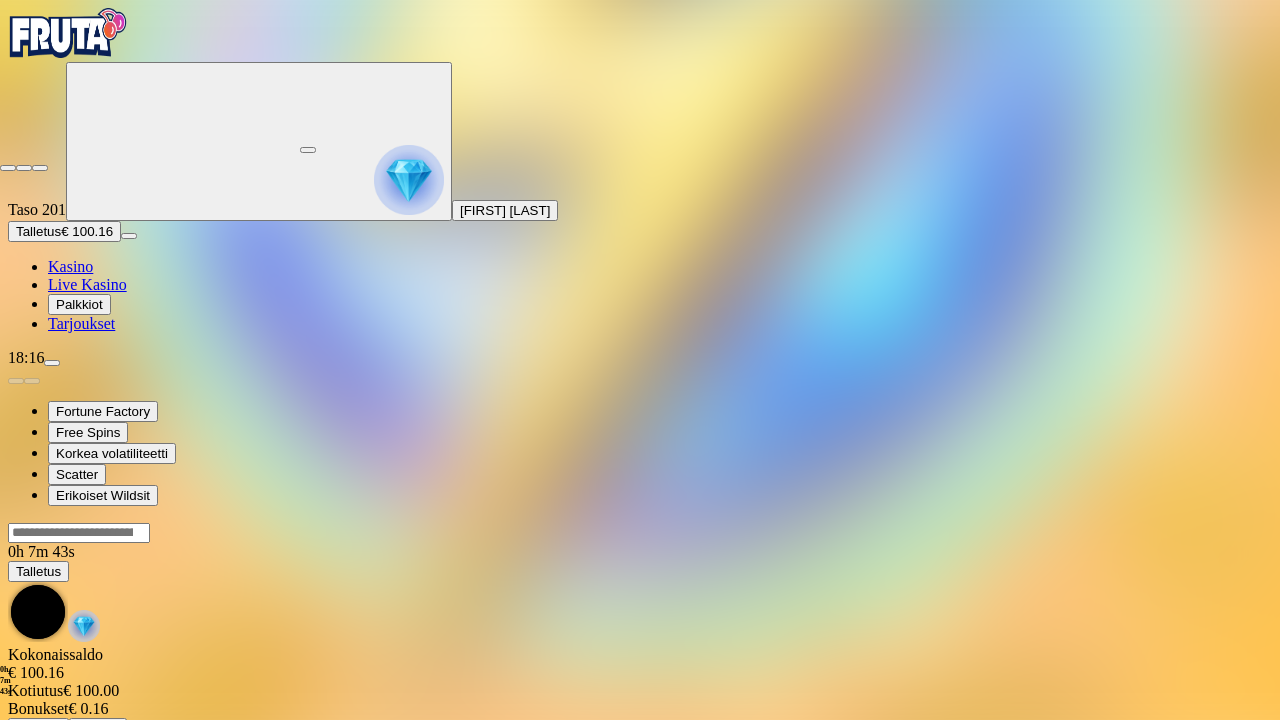click at bounding box center [40, 168] 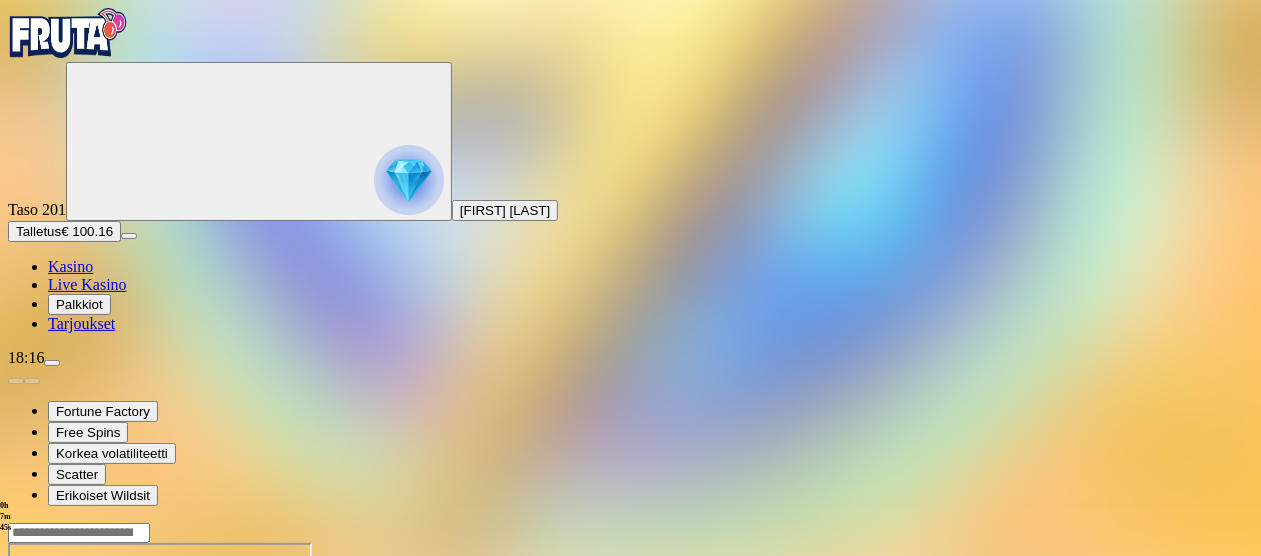 click at bounding box center (16, 715) 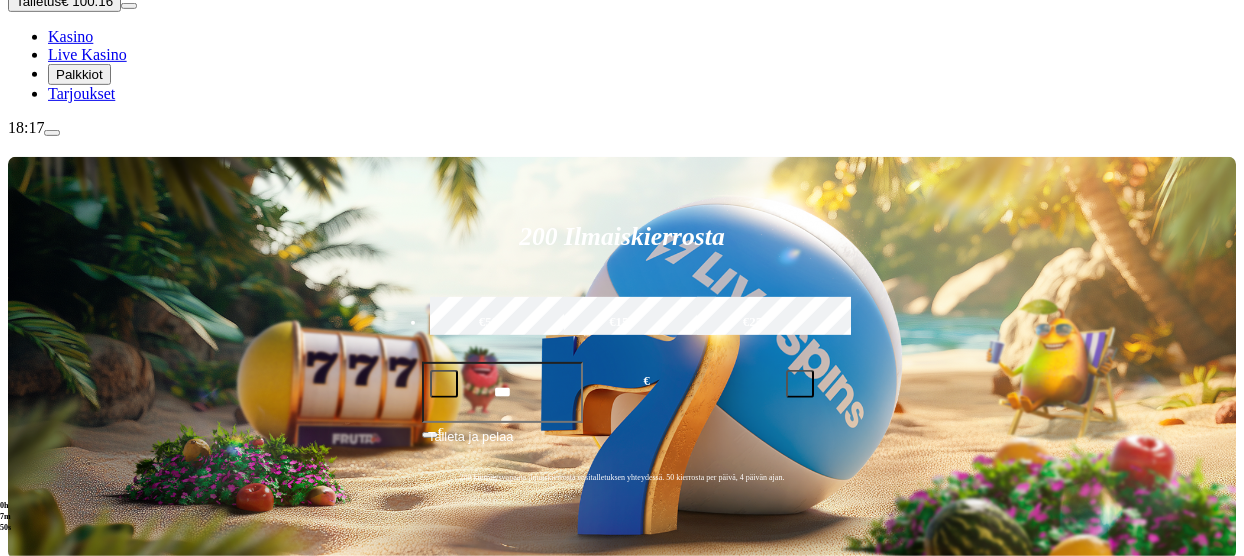 scroll, scrollTop: 245, scrollLeft: 0, axis: vertical 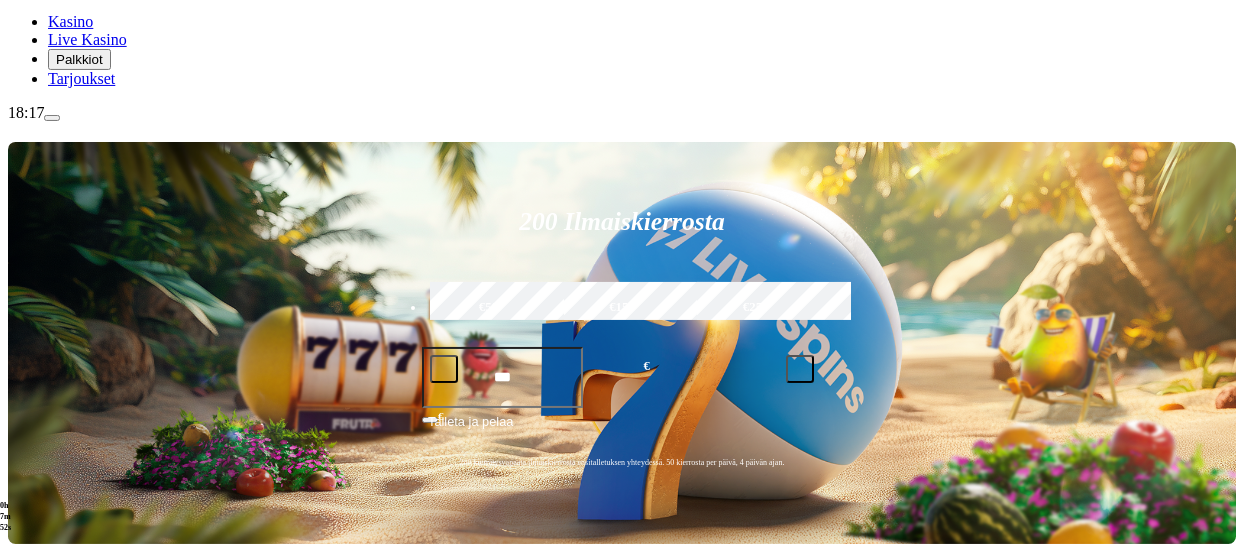 click on "Pelaa nyt" at bounding box center (77, 860) 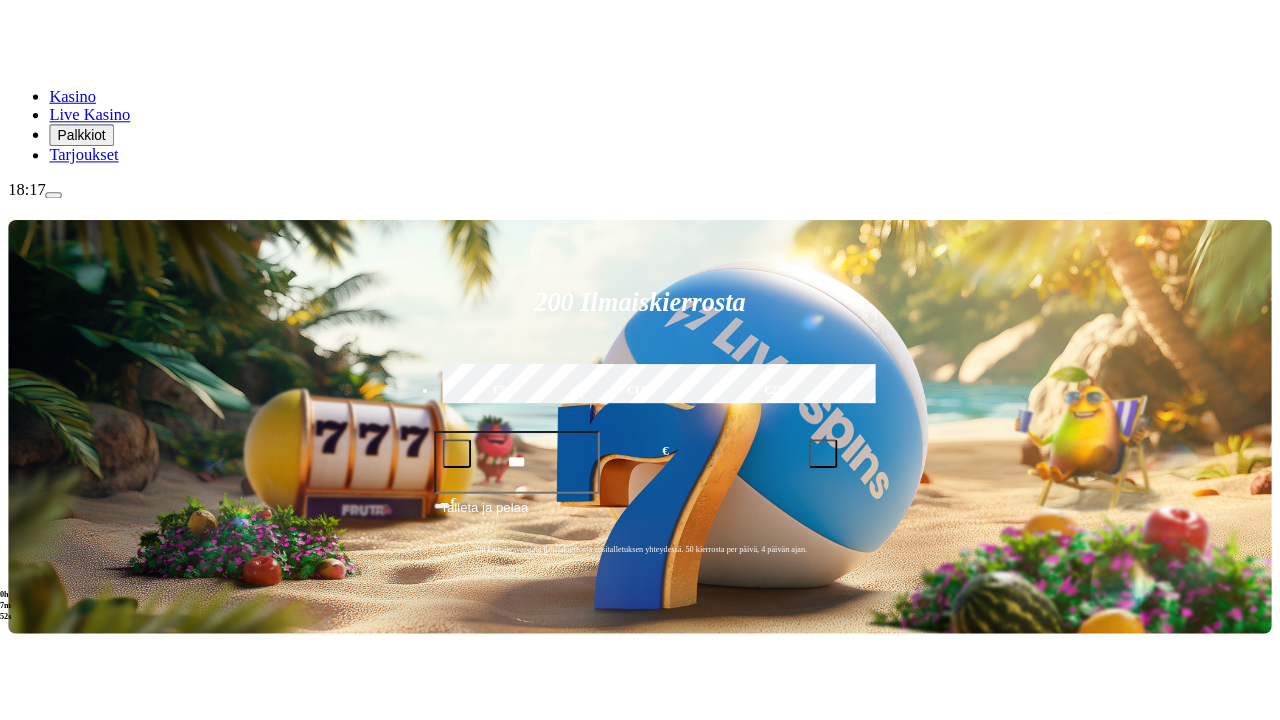 scroll, scrollTop: 0, scrollLeft: 0, axis: both 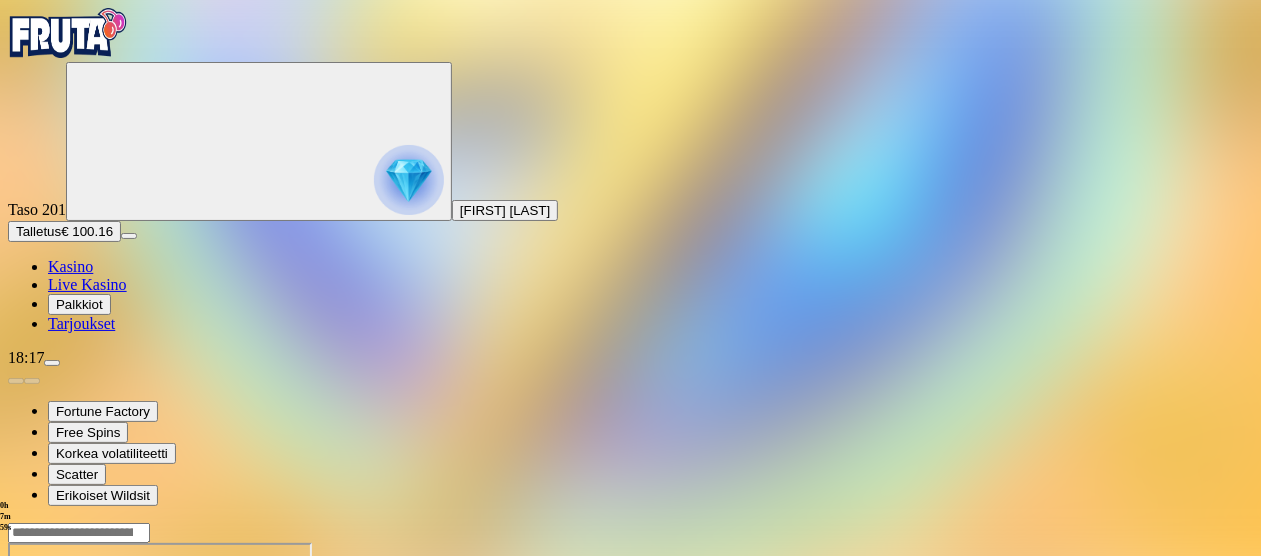 click at bounding box center [48, 715] 